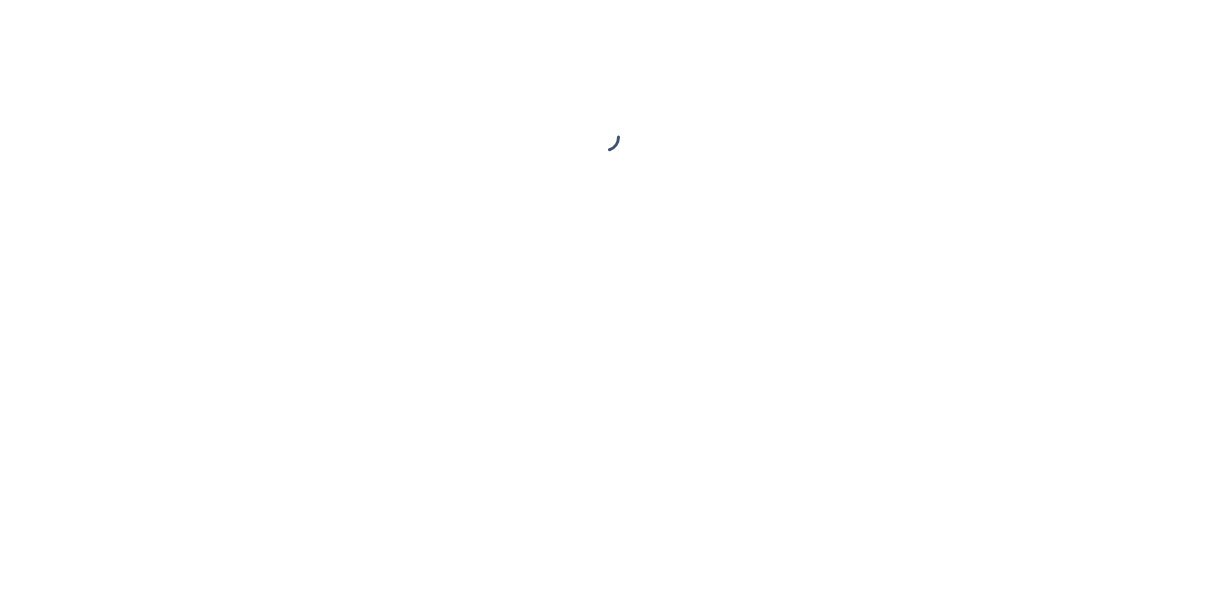 scroll, scrollTop: 0, scrollLeft: 0, axis: both 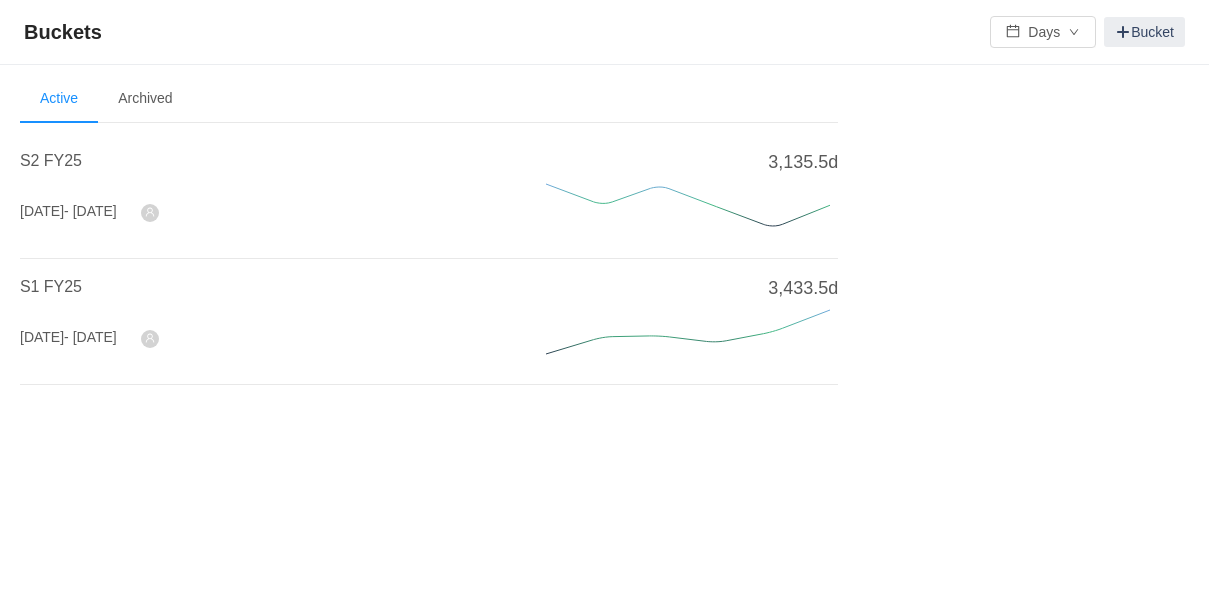 click on "- [DATE]" at bounding box center (90, 211) 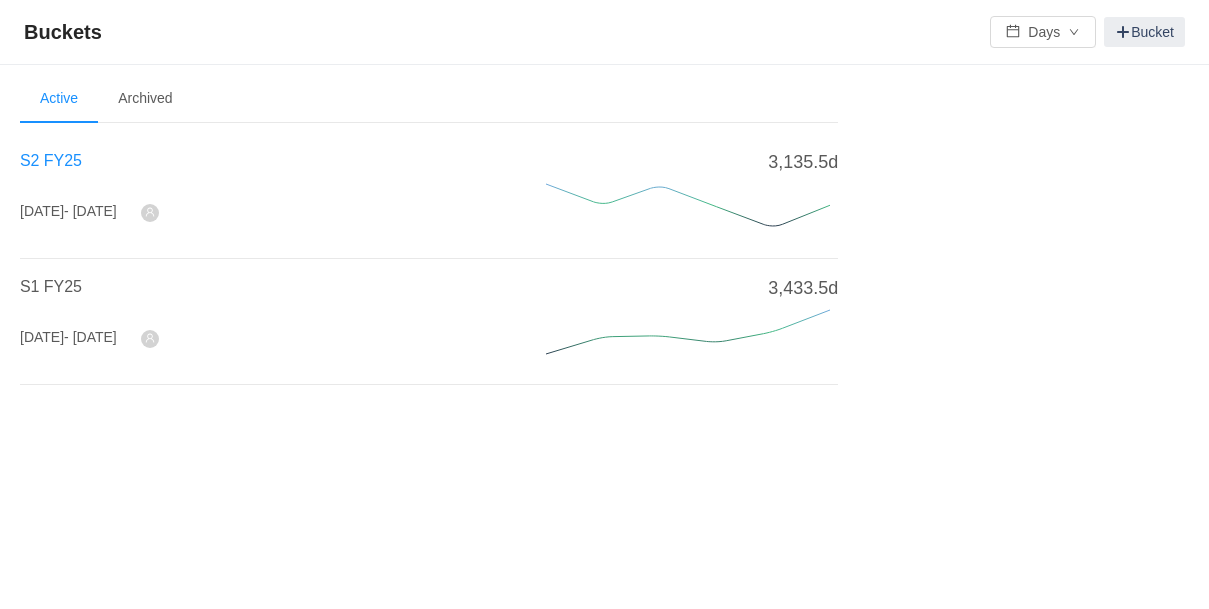click on "S2 FY25" at bounding box center (51, 160) 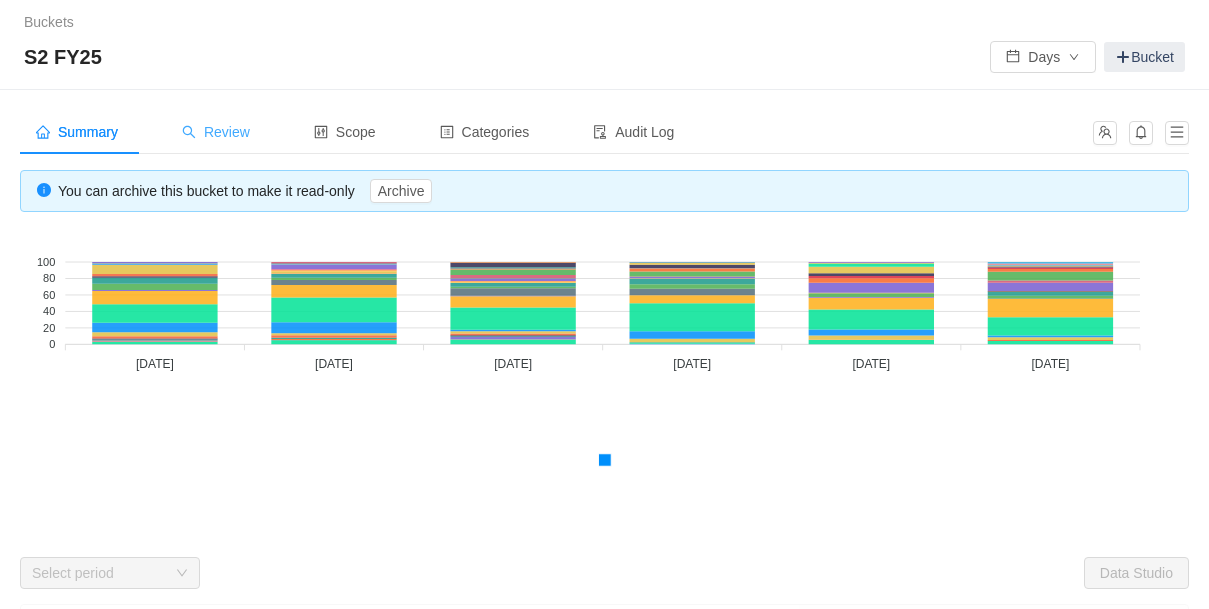 click on "Review" at bounding box center [216, 132] 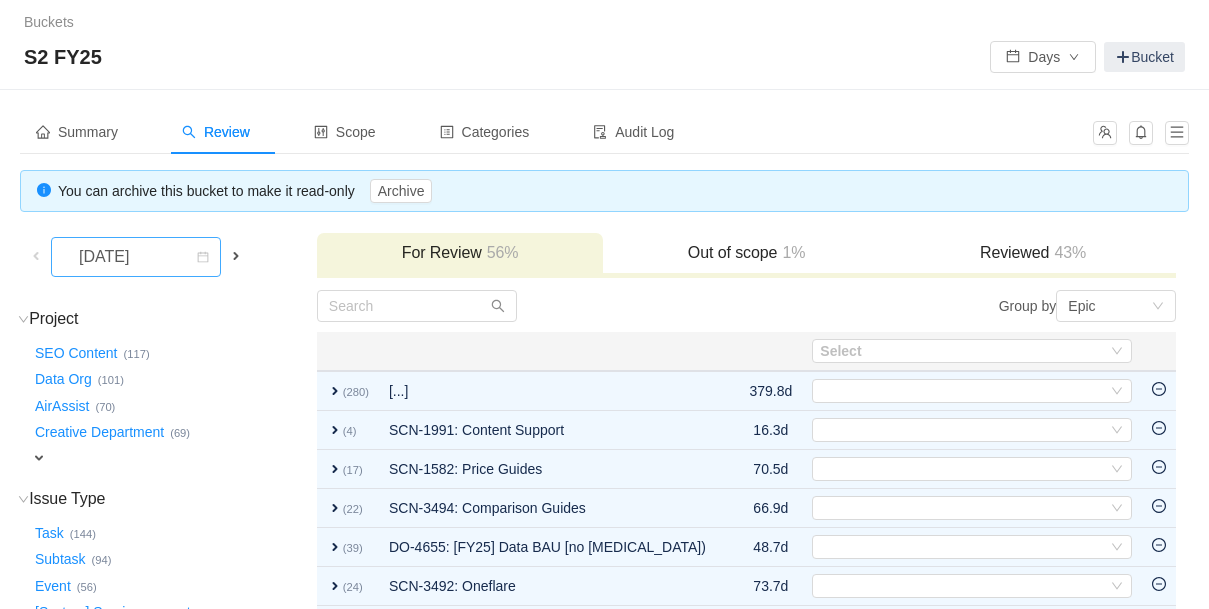 click on "[DATE]" at bounding box center [106, 257] 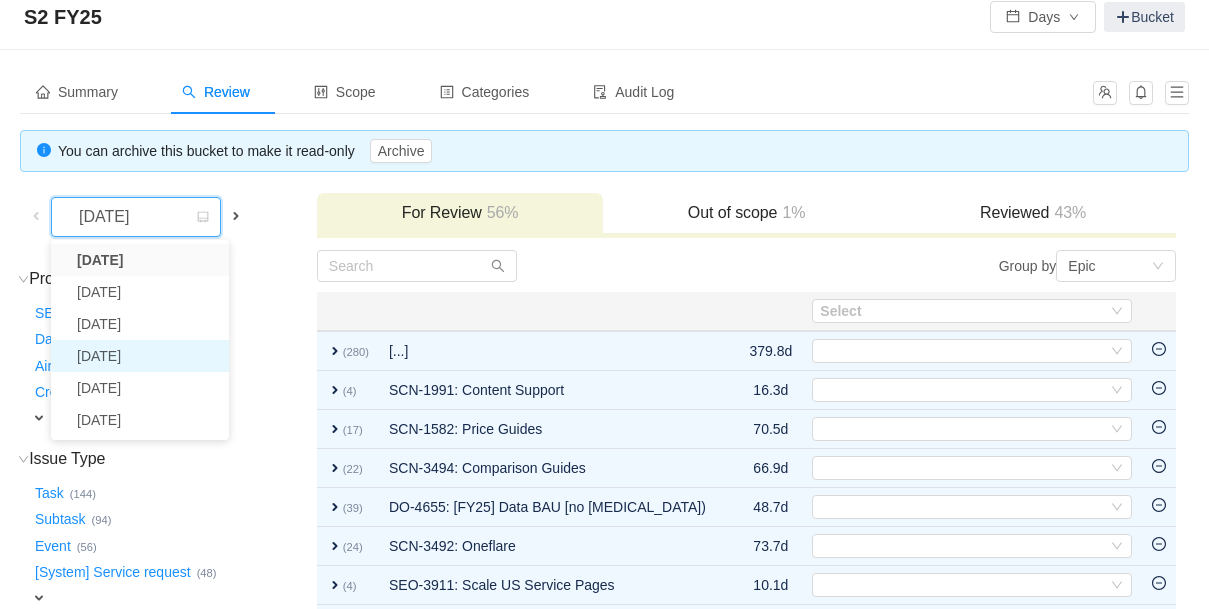 scroll, scrollTop: 40, scrollLeft: 0, axis: vertical 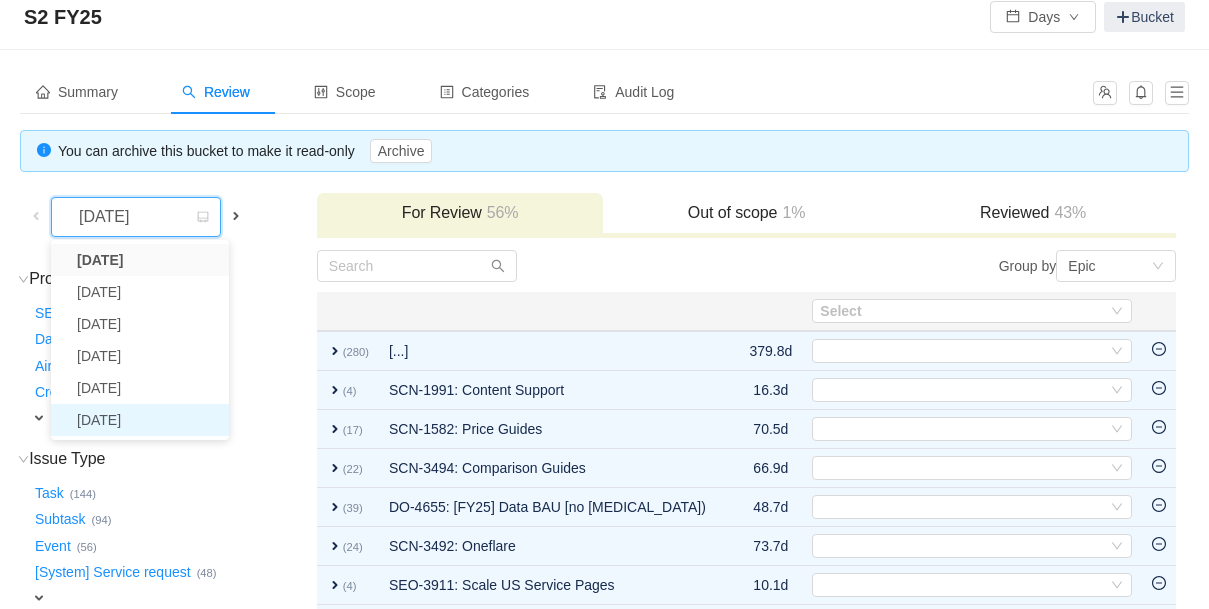 click on "[DATE]" at bounding box center (140, 420) 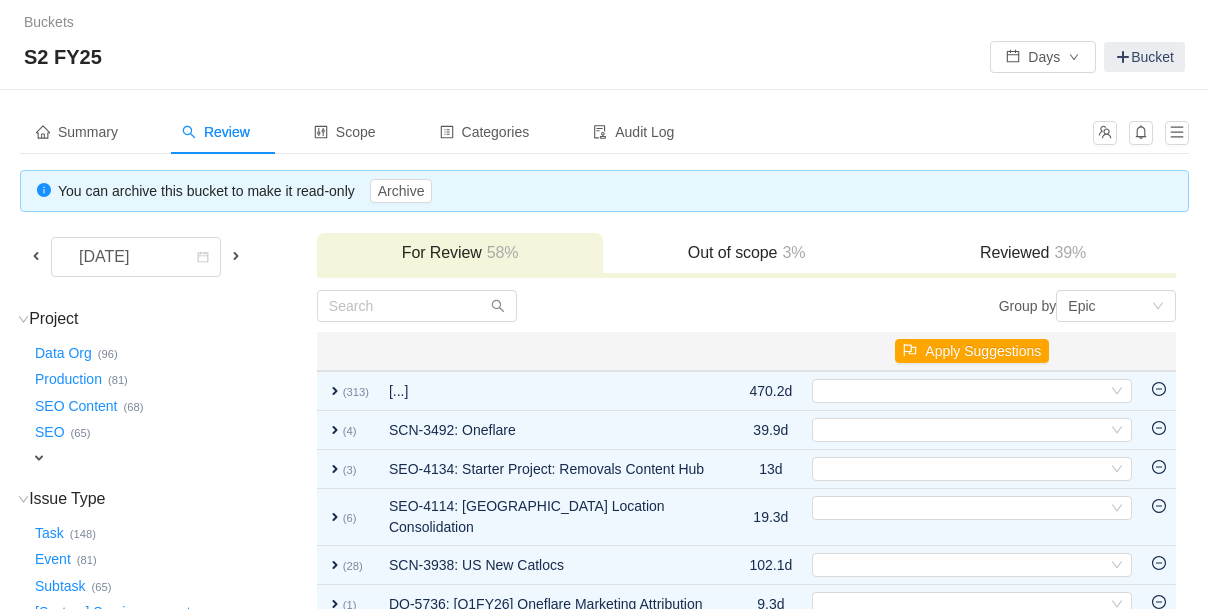 click on "expand" at bounding box center (39, 458) 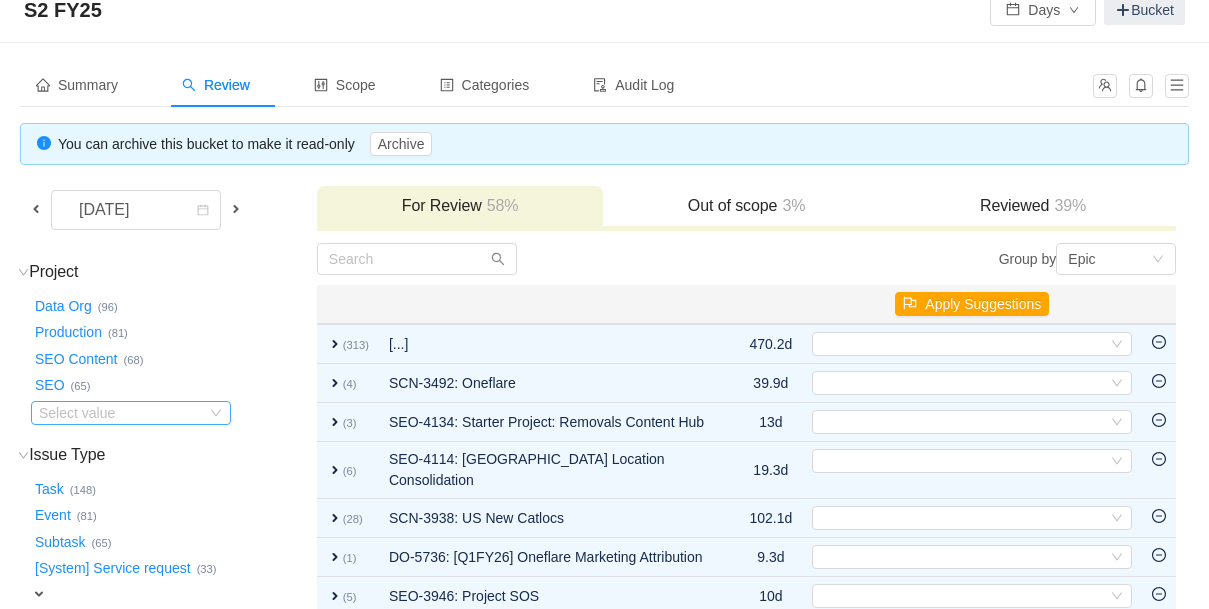 scroll, scrollTop: 52, scrollLeft: 0, axis: vertical 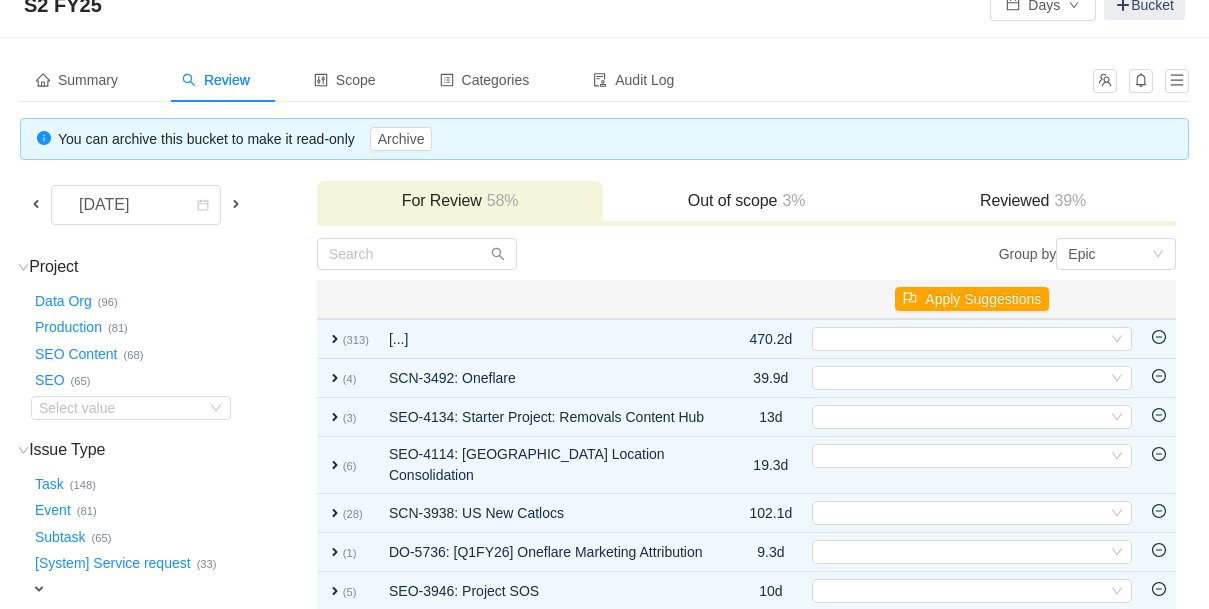 click on "Reviewed  39%" at bounding box center (1033, 201) 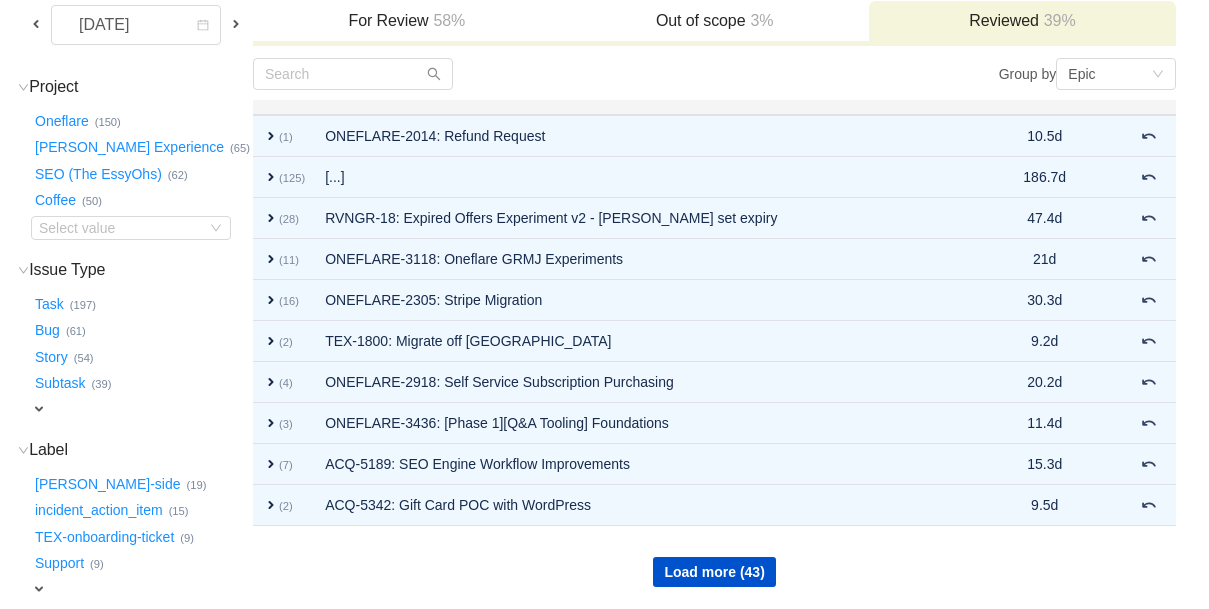 scroll, scrollTop: 336, scrollLeft: 0, axis: vertical 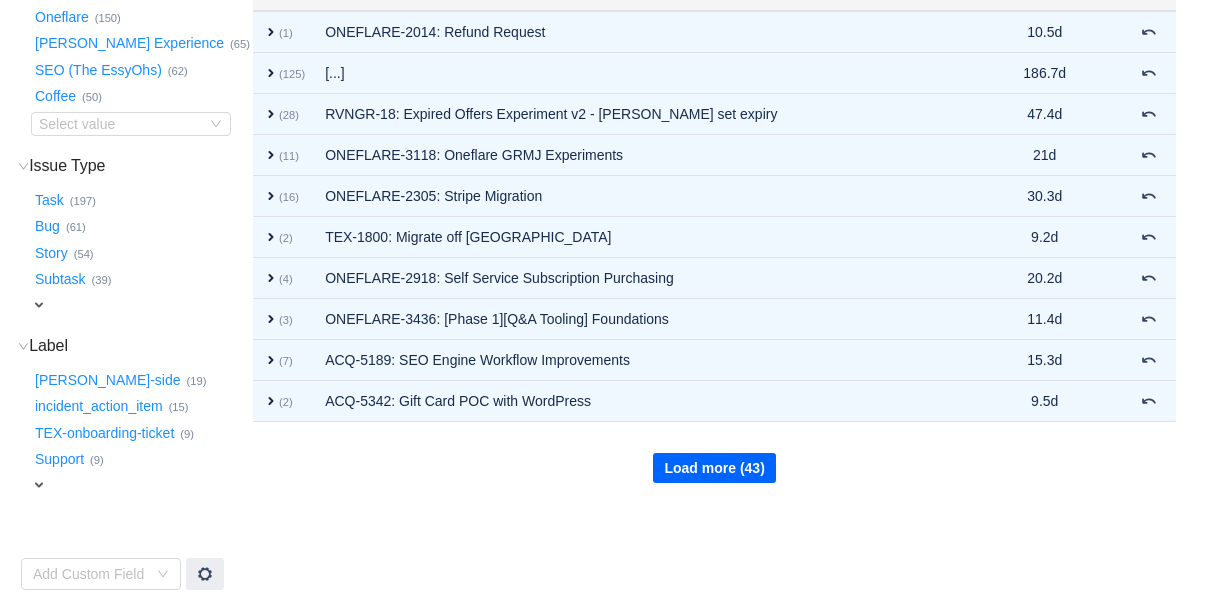 click on "Load more (43)" at bounding box center (714, 468) 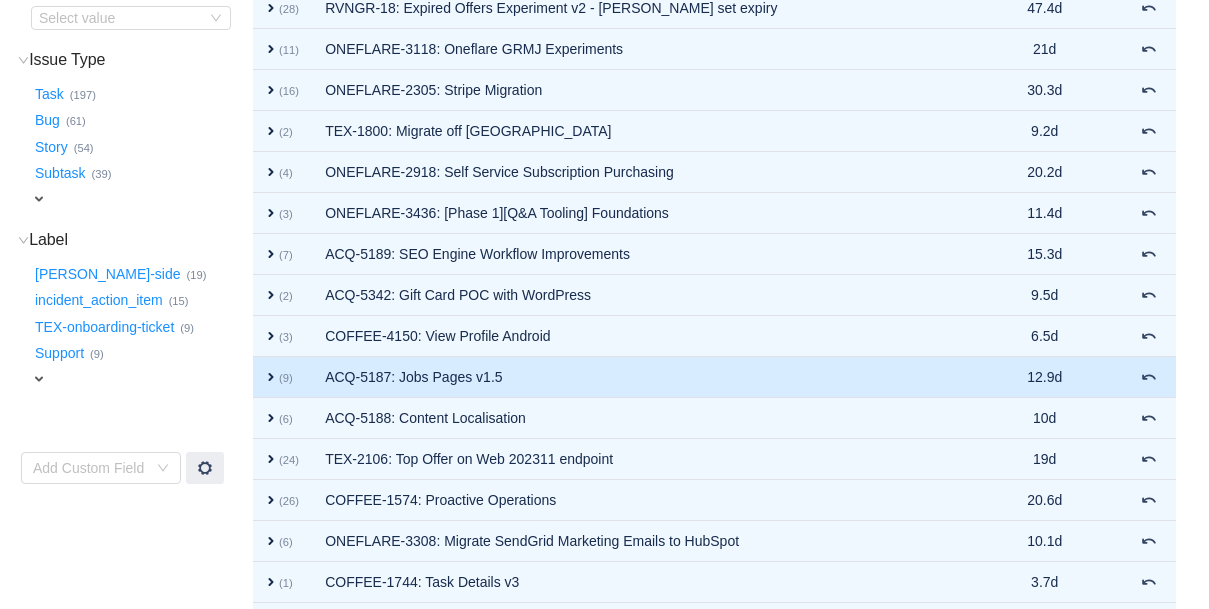 scroll, scrollTop: 636, scrollLeft: 0, axis: vertical 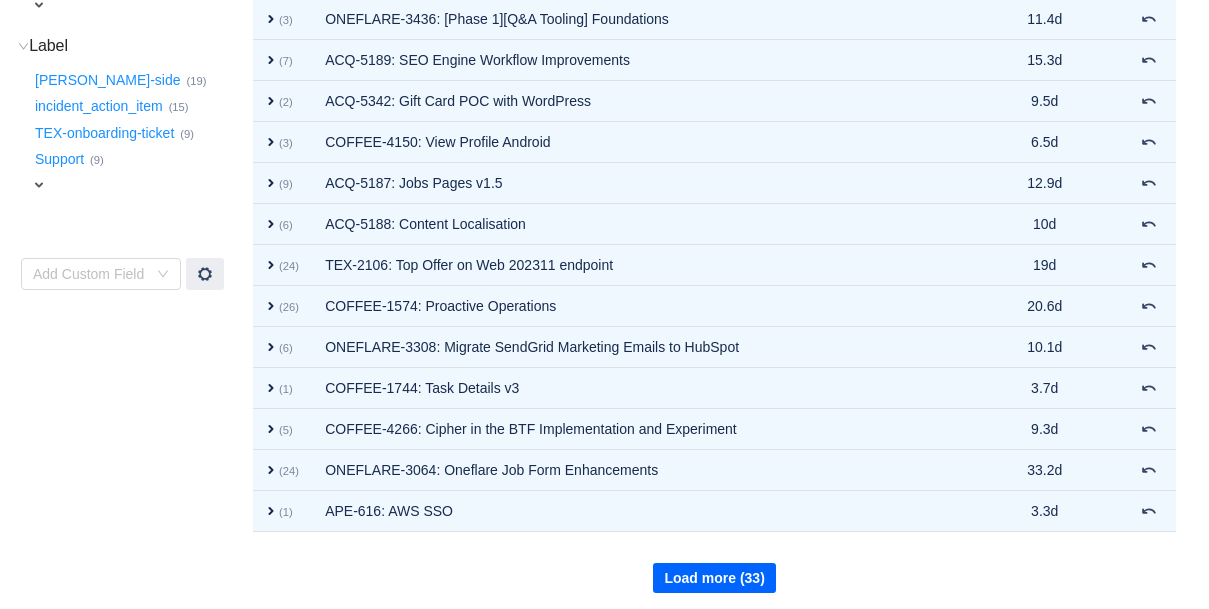 click on "Load more (33)" at bounding box center (714, 578) 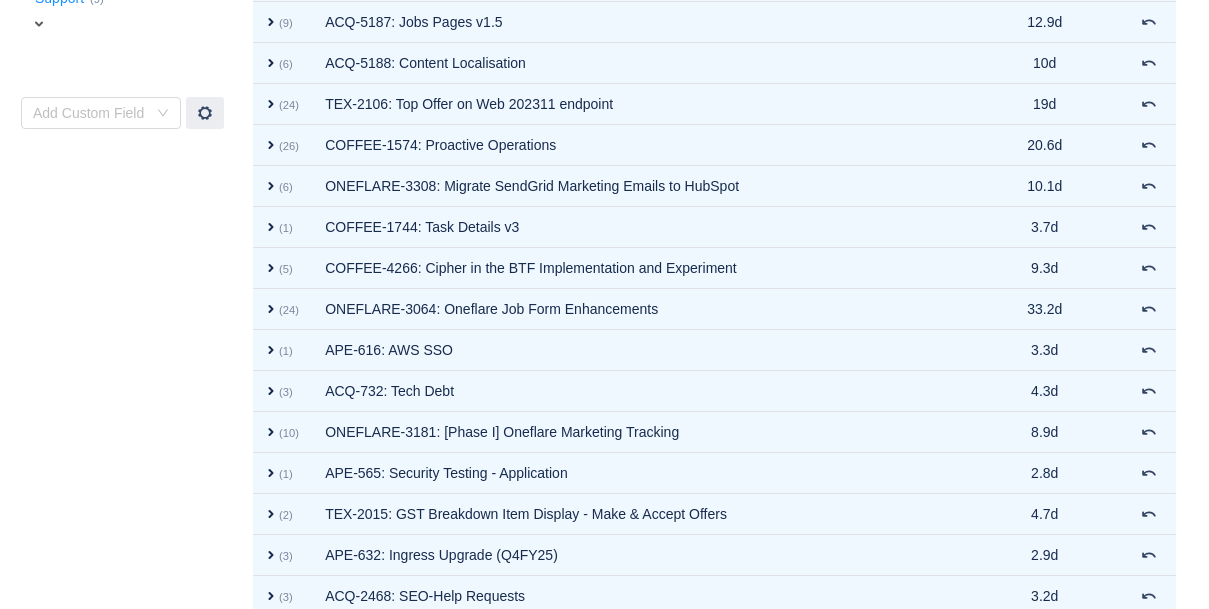 scroll, scrollTop: 1044, scrollLeft: 0, axis: vertical 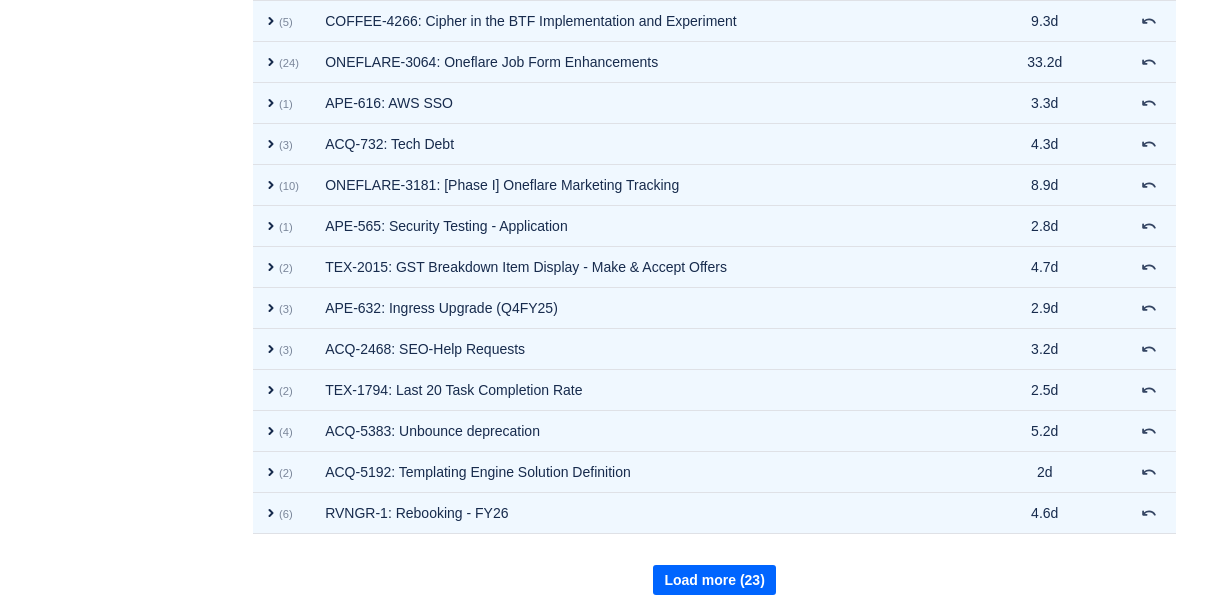 click on "Load more (23)" at bounding box center (714, 580) 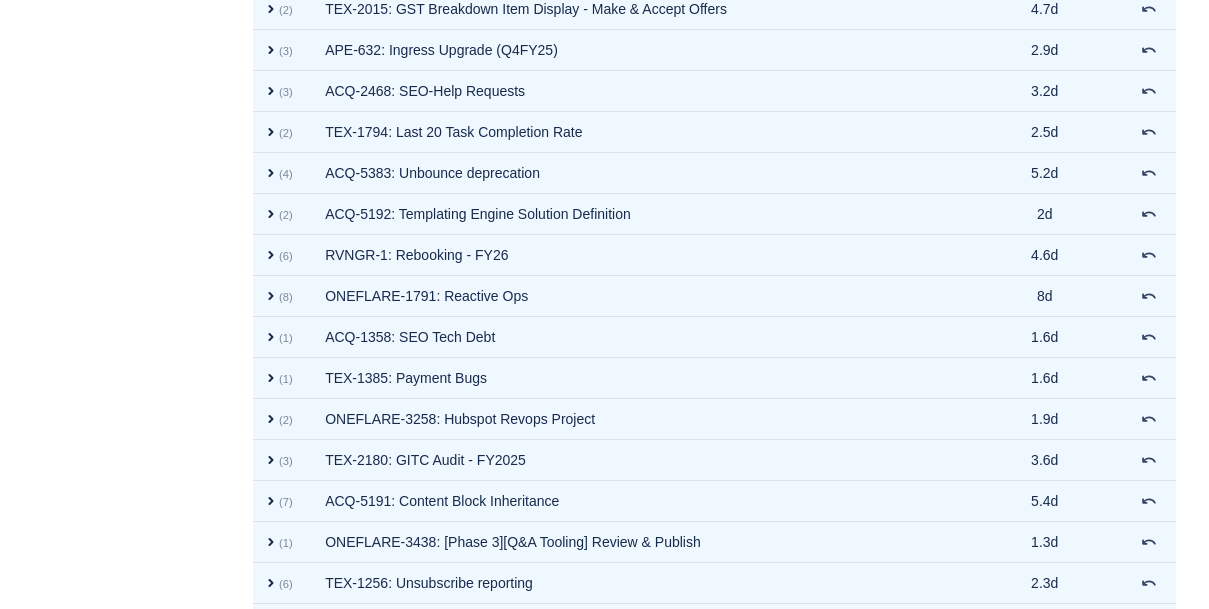 scroll, scrollTop: 1452, scrollLeft: 0, axis: vertical 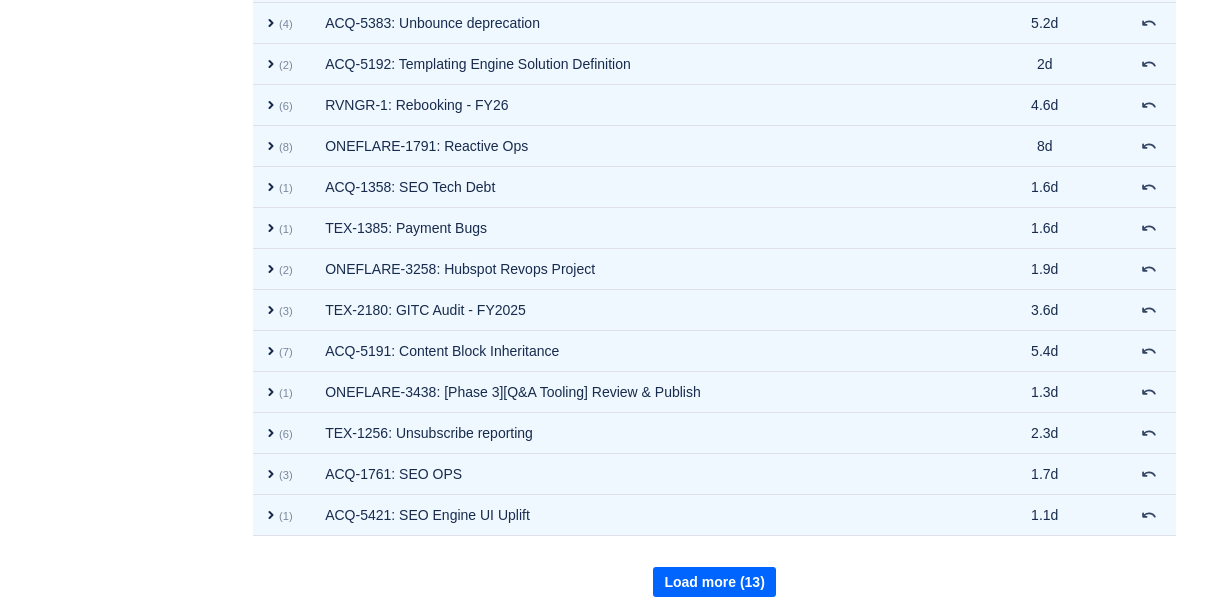 click on "Load more (13)" at bounding box center (714, 582) 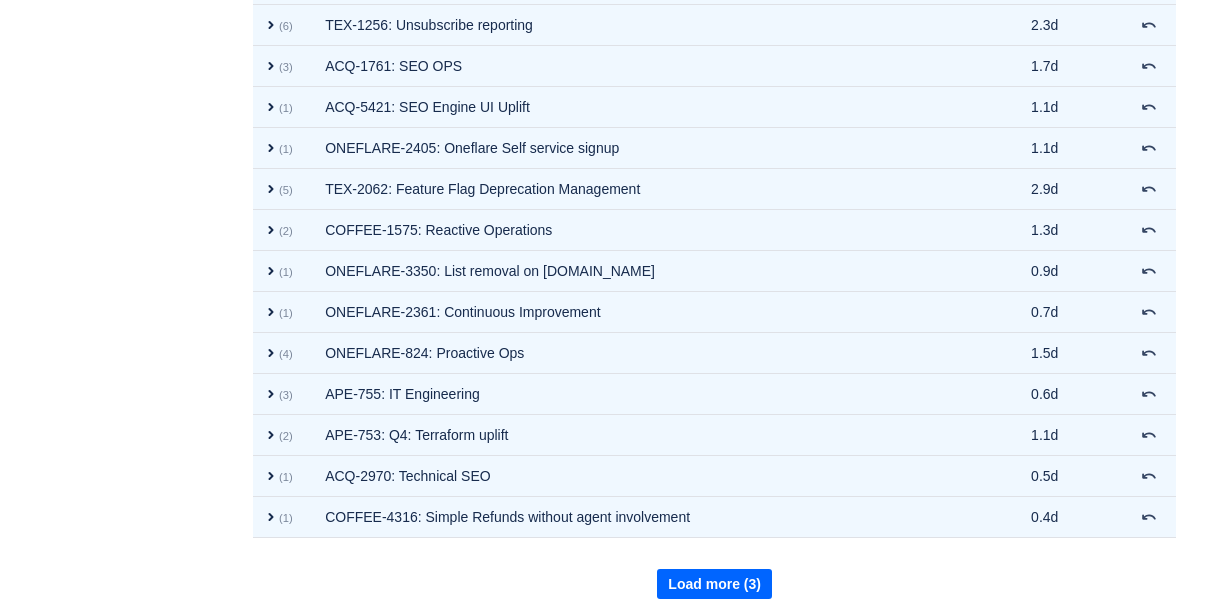 click on "Load more (3)" at bounding box center (714, 584) 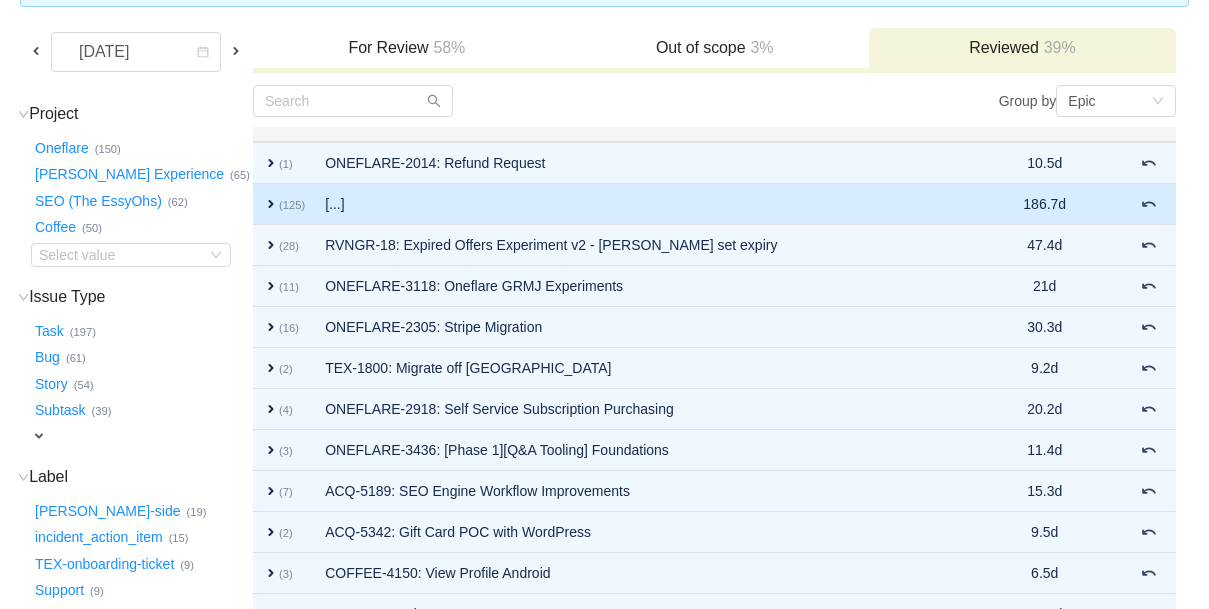 scroll, scrollTop: 0, scrollLeft: 0, axis: both 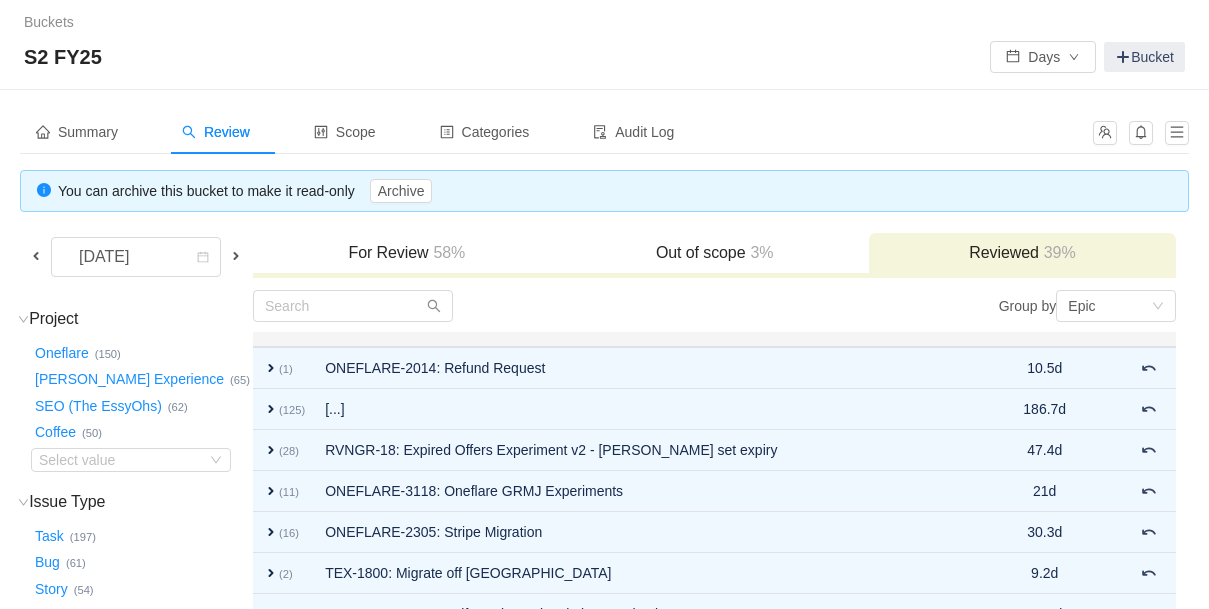 click on "For Review  58%" at bounding box center (407, 253) 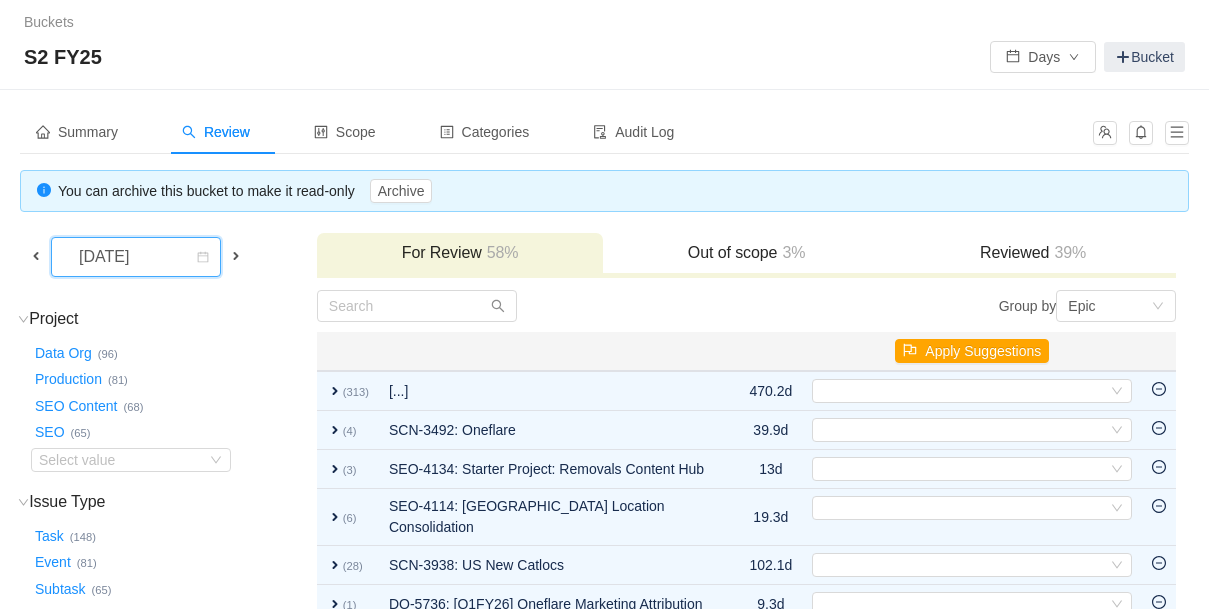 click on "[DATE]" at bounding box center [106, 257] 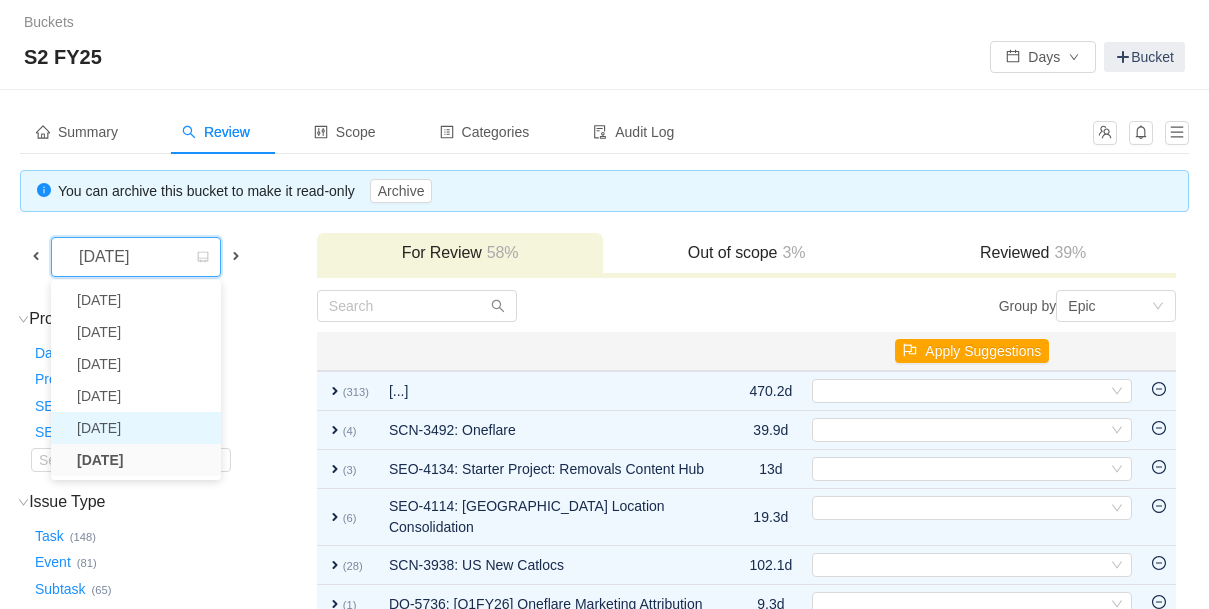 click on "[DATE]" at bounding box center (136, 428) 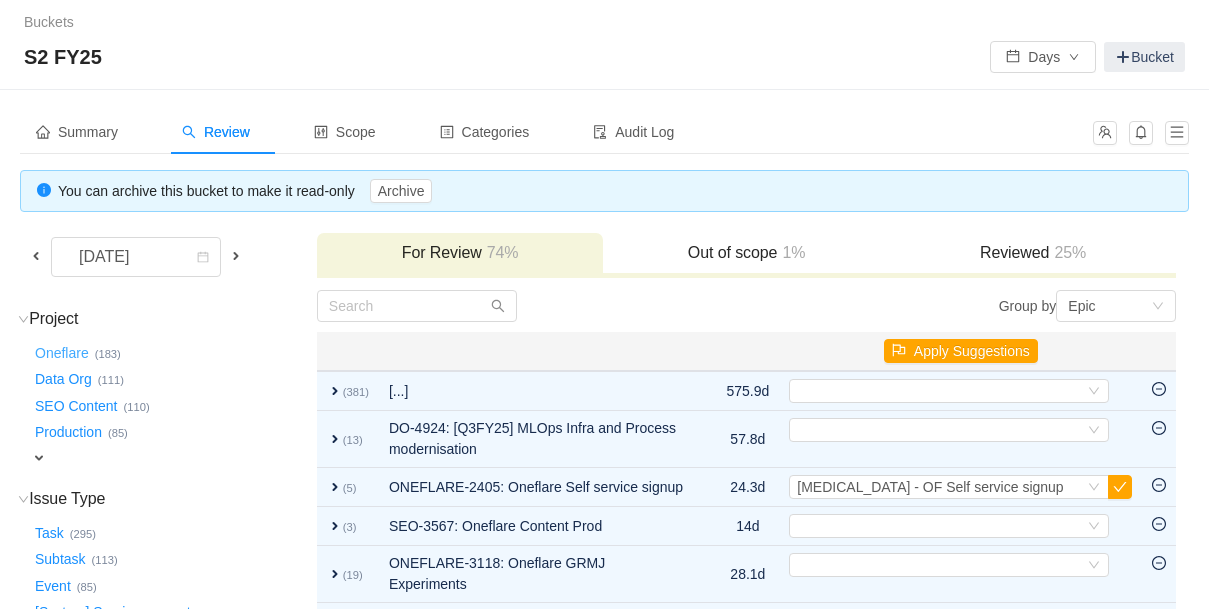 click on "Oneflare …" at bounding box center (63, 353) 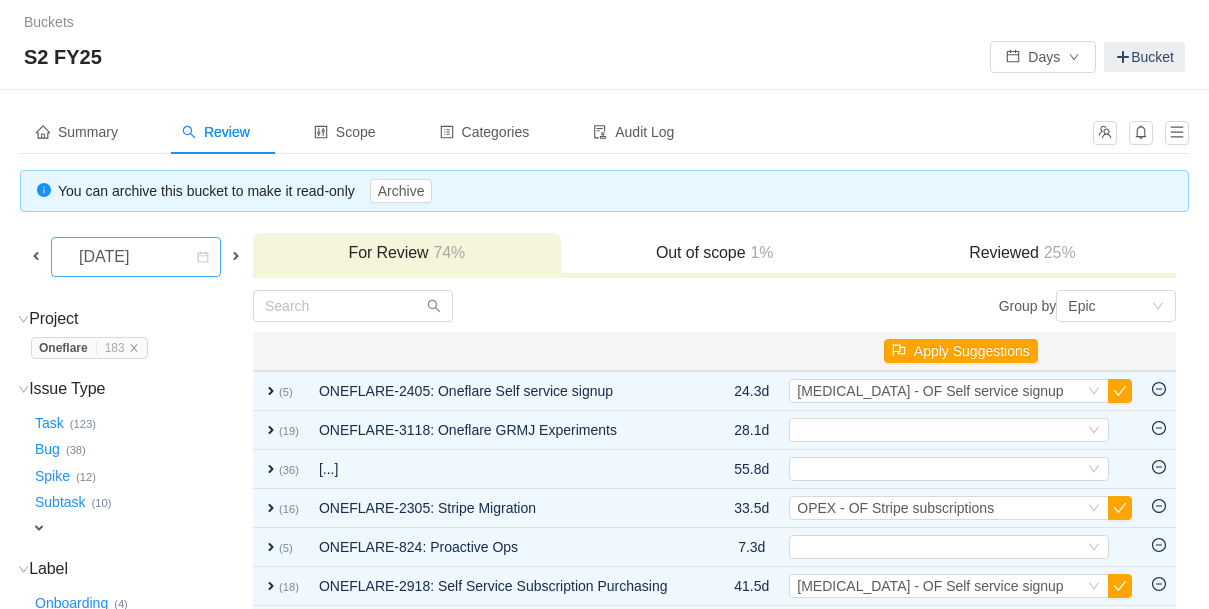 click on "[DATE]" at bounding box center (106, 257) 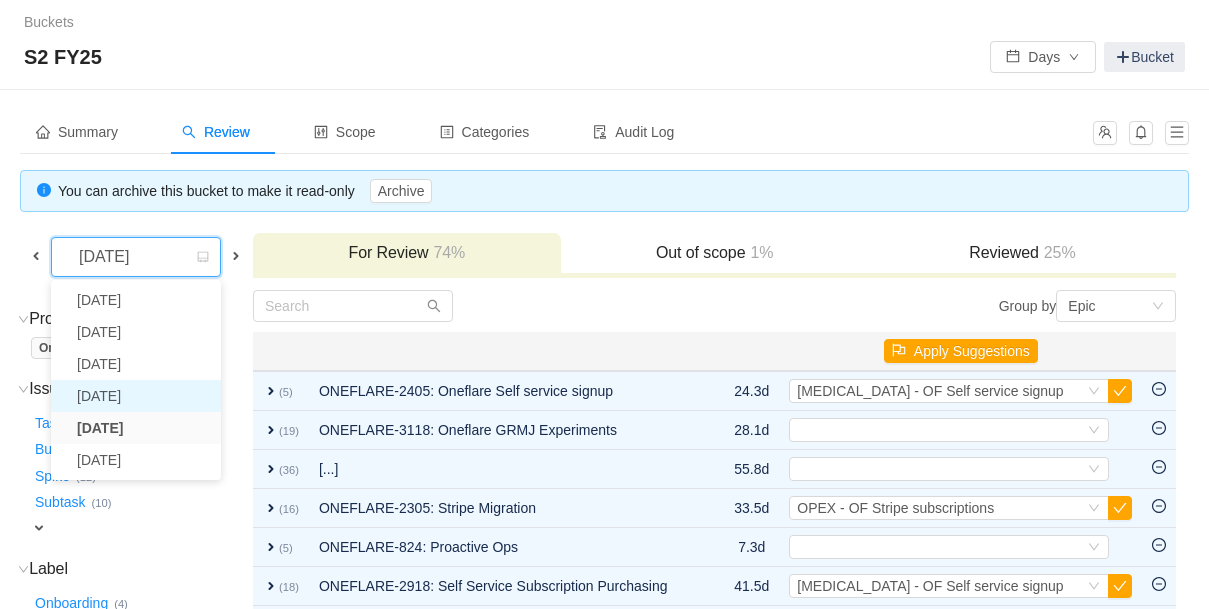 click on "[DATE]" at bounding box center (136, 396) 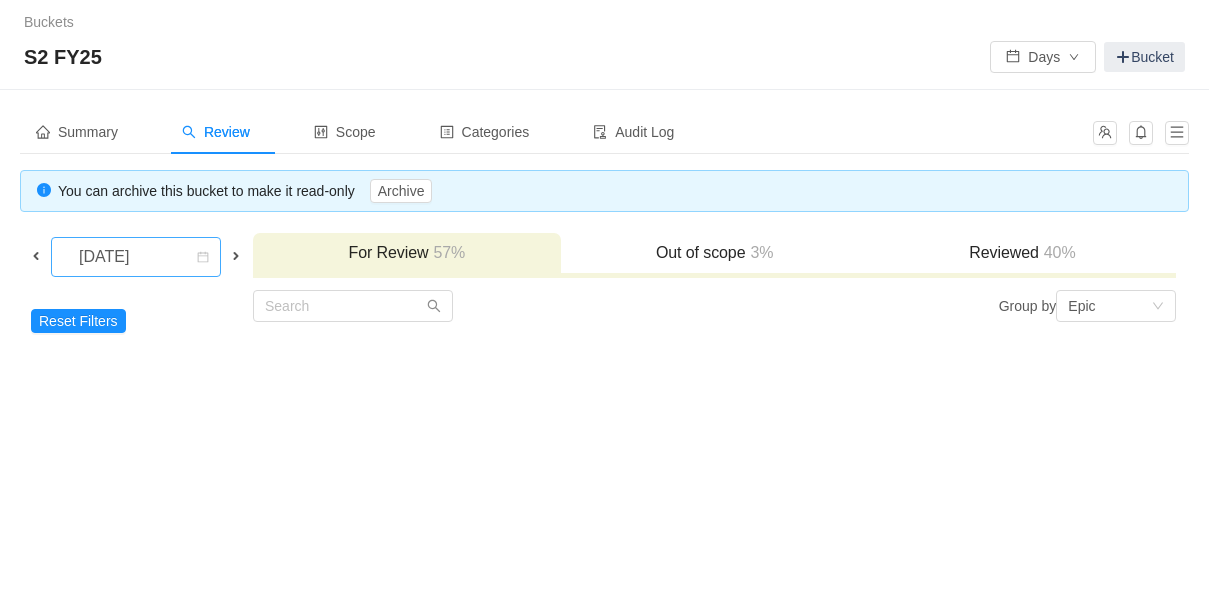 click on "[DATE]" at bounding box center [106, 257] 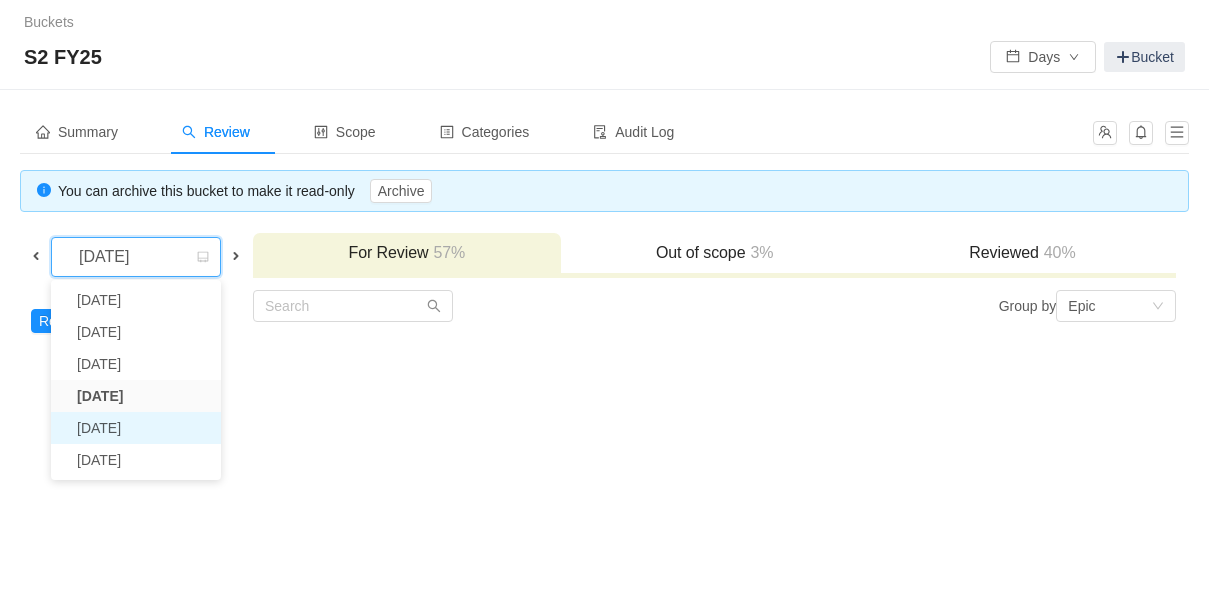 click on "[DATE]" at bounding box center (136, 428) 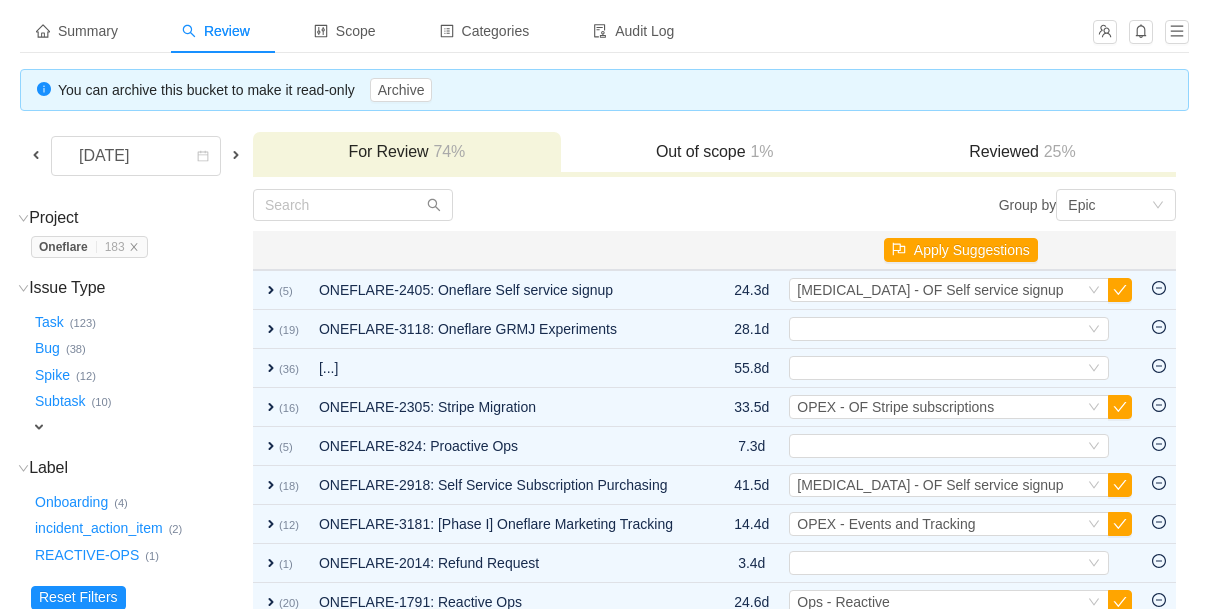 scroll, scrollTop: 103, scrollLeft: 0, axis: vertical 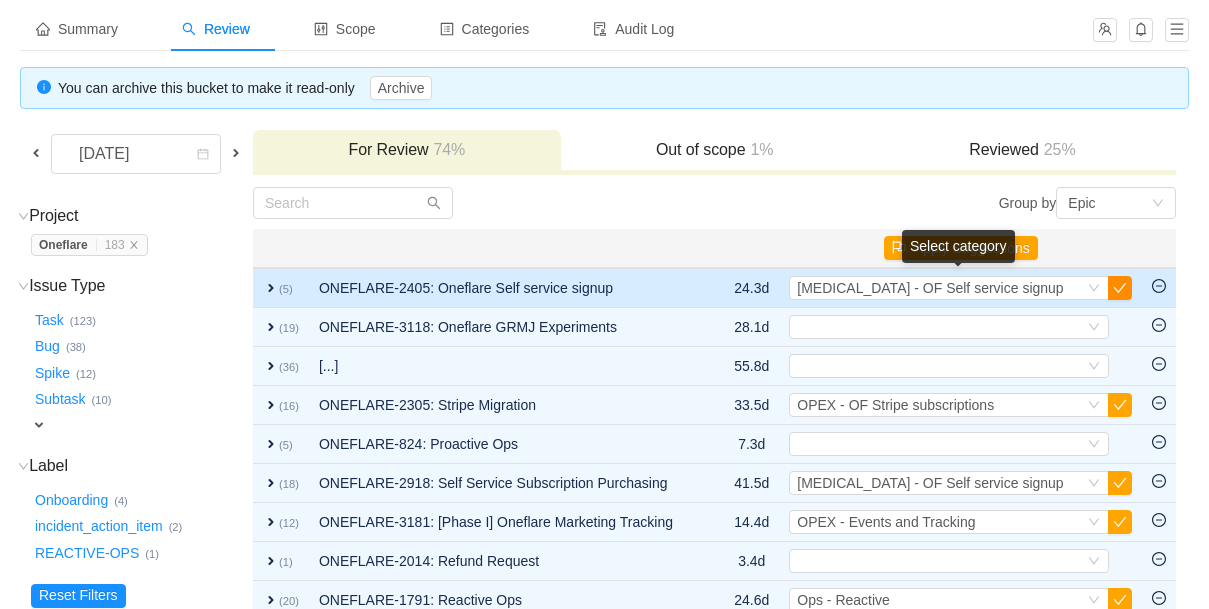 click at bounding box center [1120, 288] 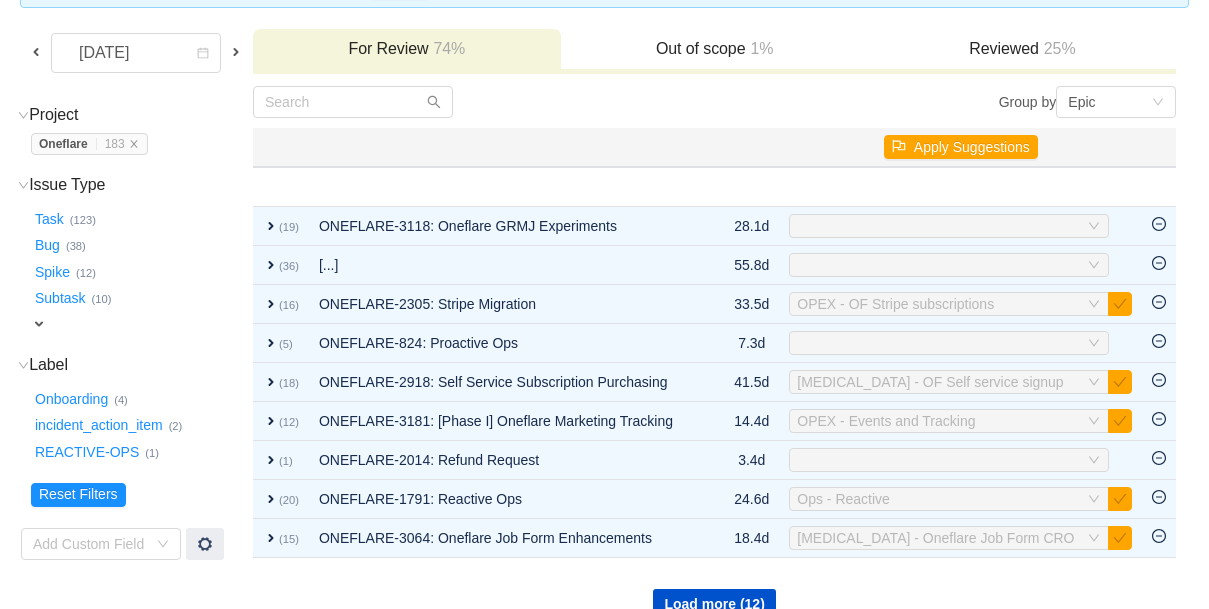 scroll, scrollTop: 232, scrollLeft: 0, axis: vertical 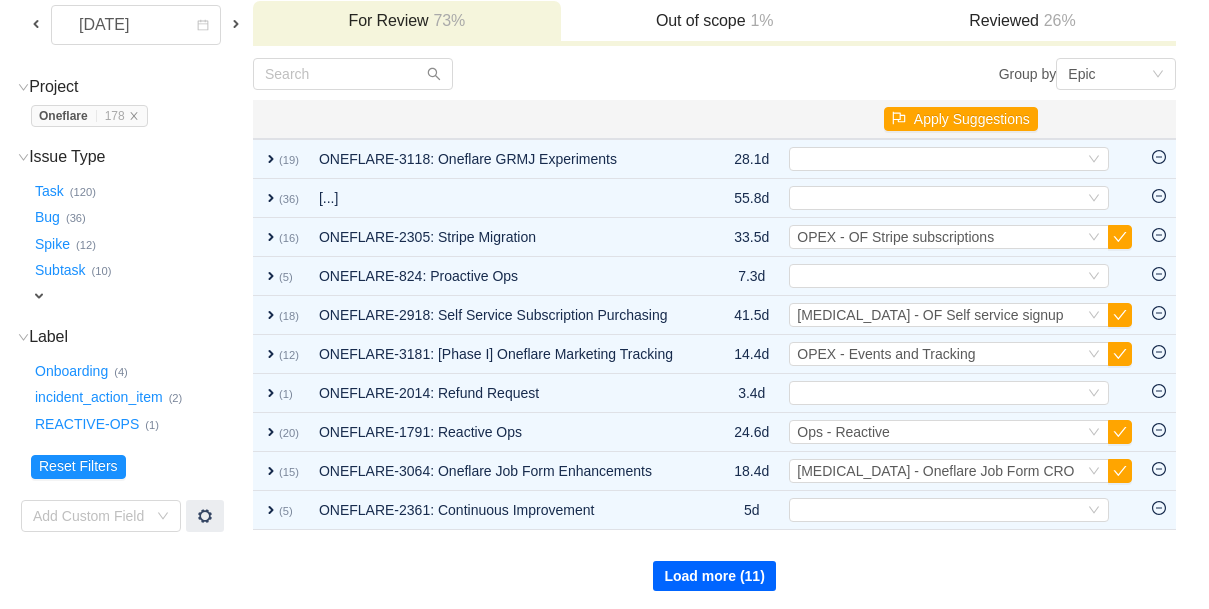 click on "Load more (11)" at bounding box center [714, 576] 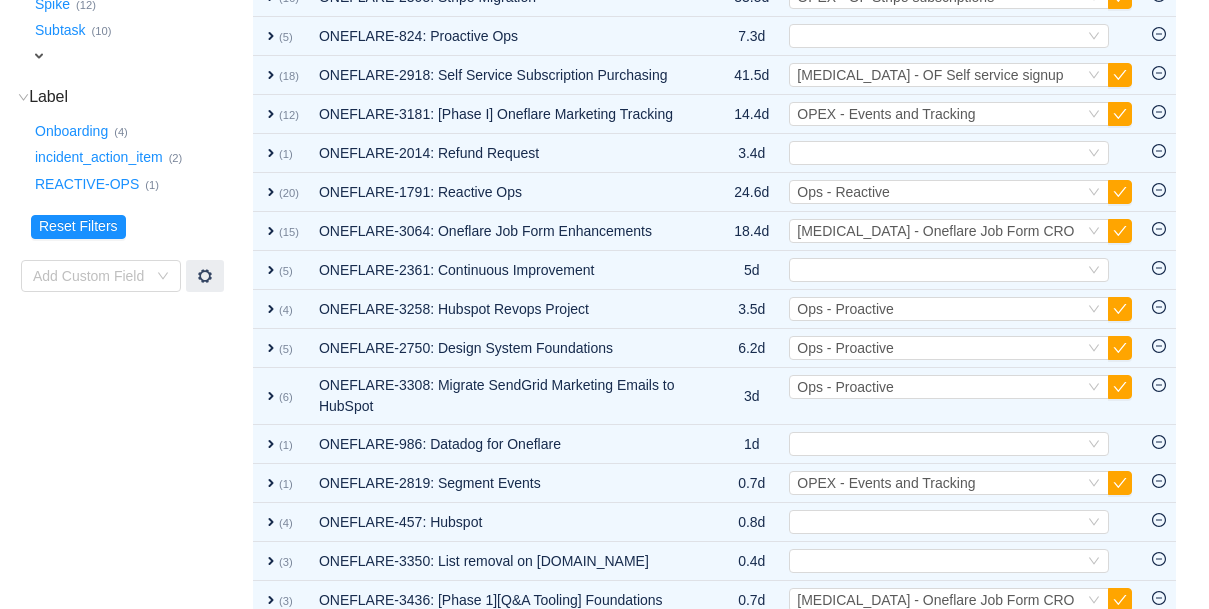scroll, scrollTop: 674, scrollLeft: 0, axis: vertical 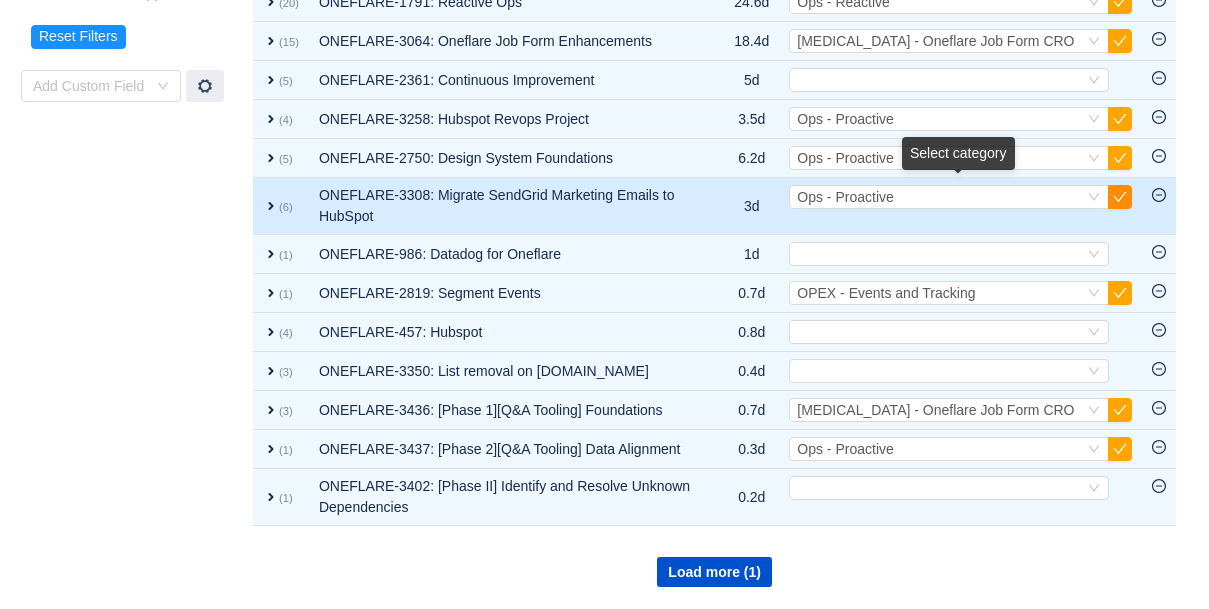 click at bounding box center [1120, 197] 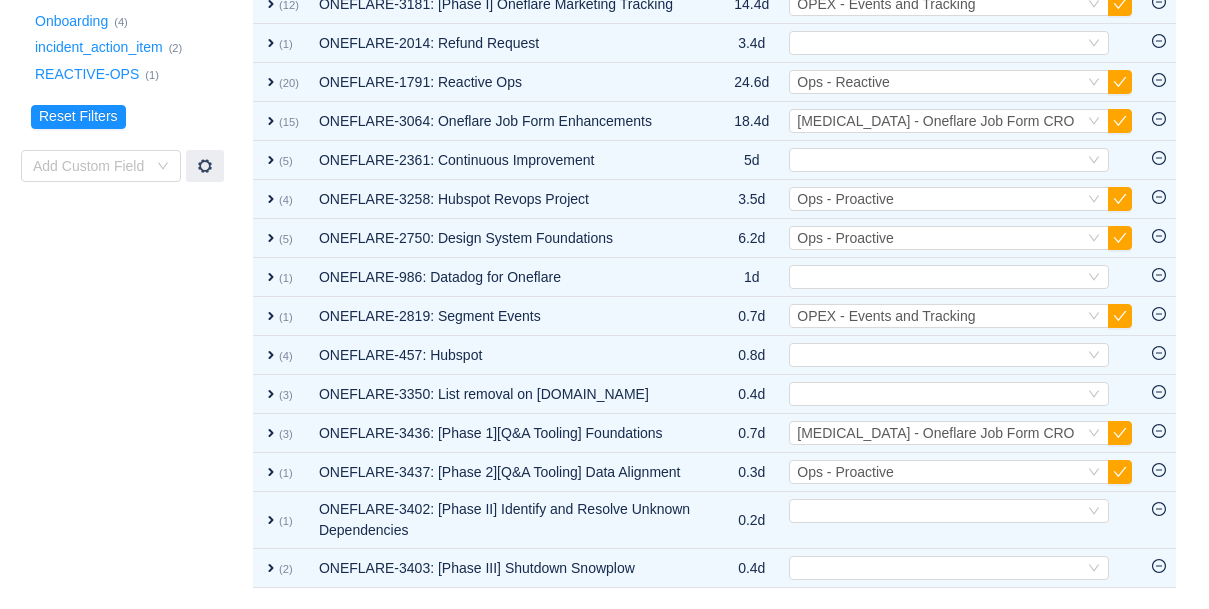 scroll, scrollTop: 594, scrollLeft: 0, axis: vertical 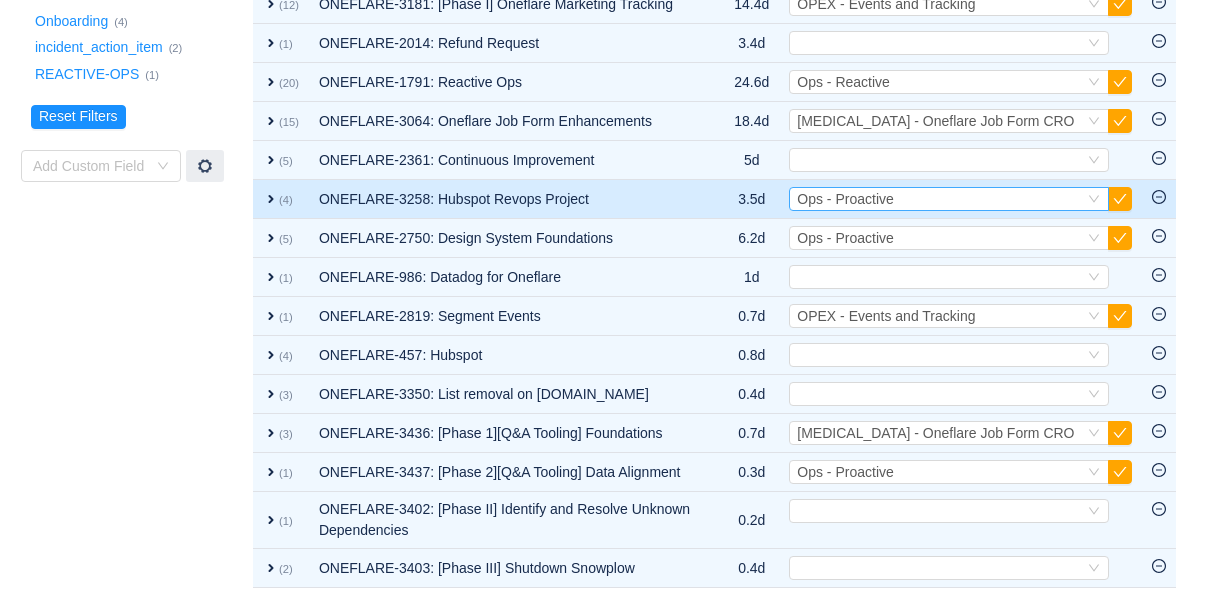 click on "Select  Ops - Proactive" at bounding box center [940, 199] 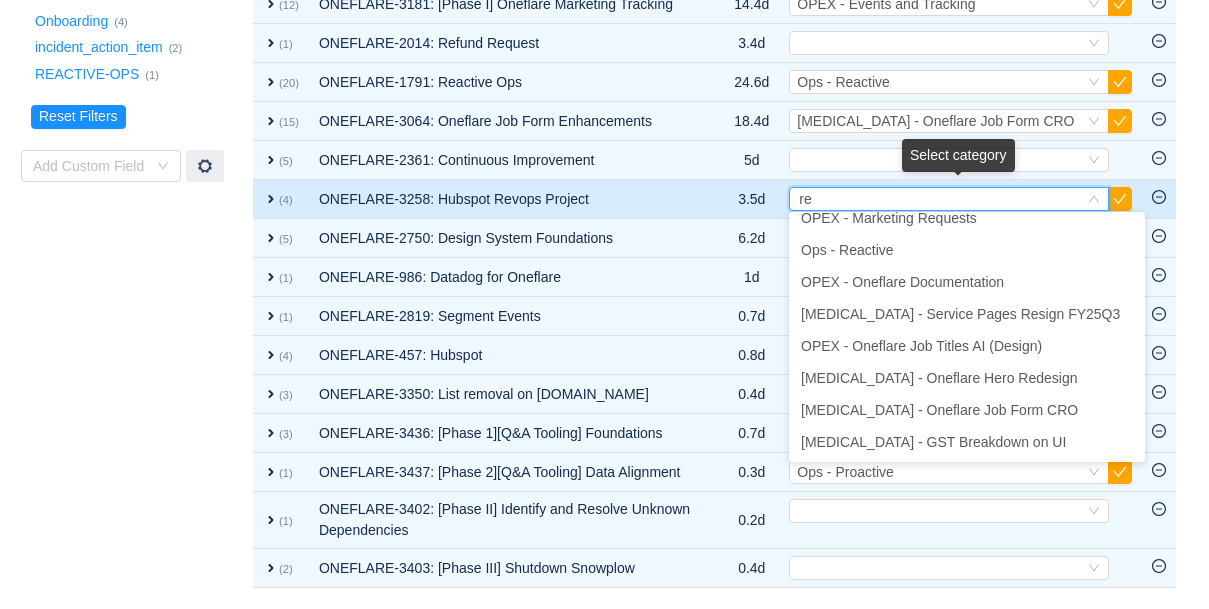 scroll, scrollTop: 4, scrollLeft: 0, axis: vertical 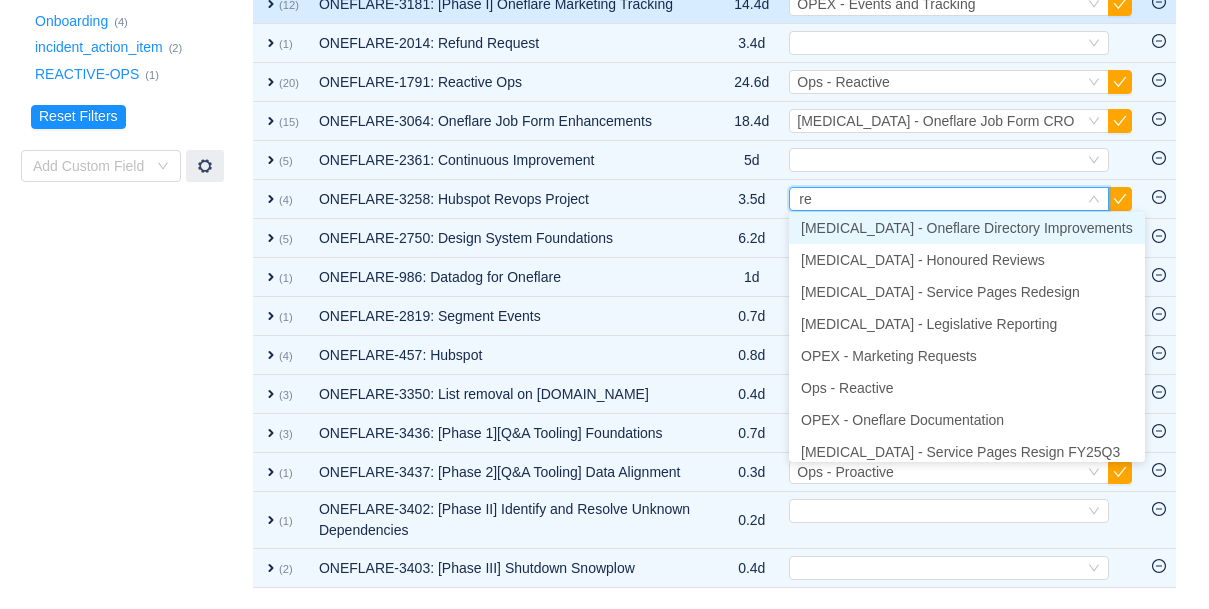 type on "re" 